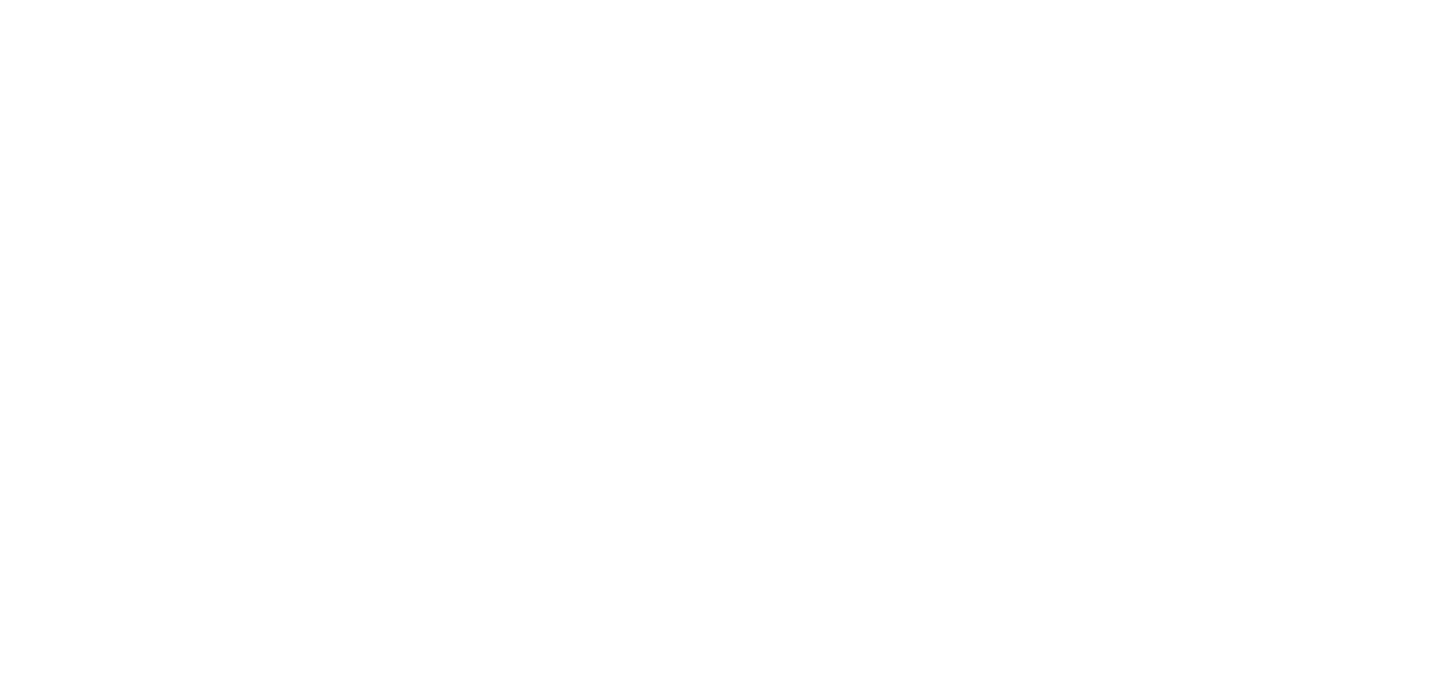 scroll, scrollTop: 0, scrollLeft: 0, axis: both 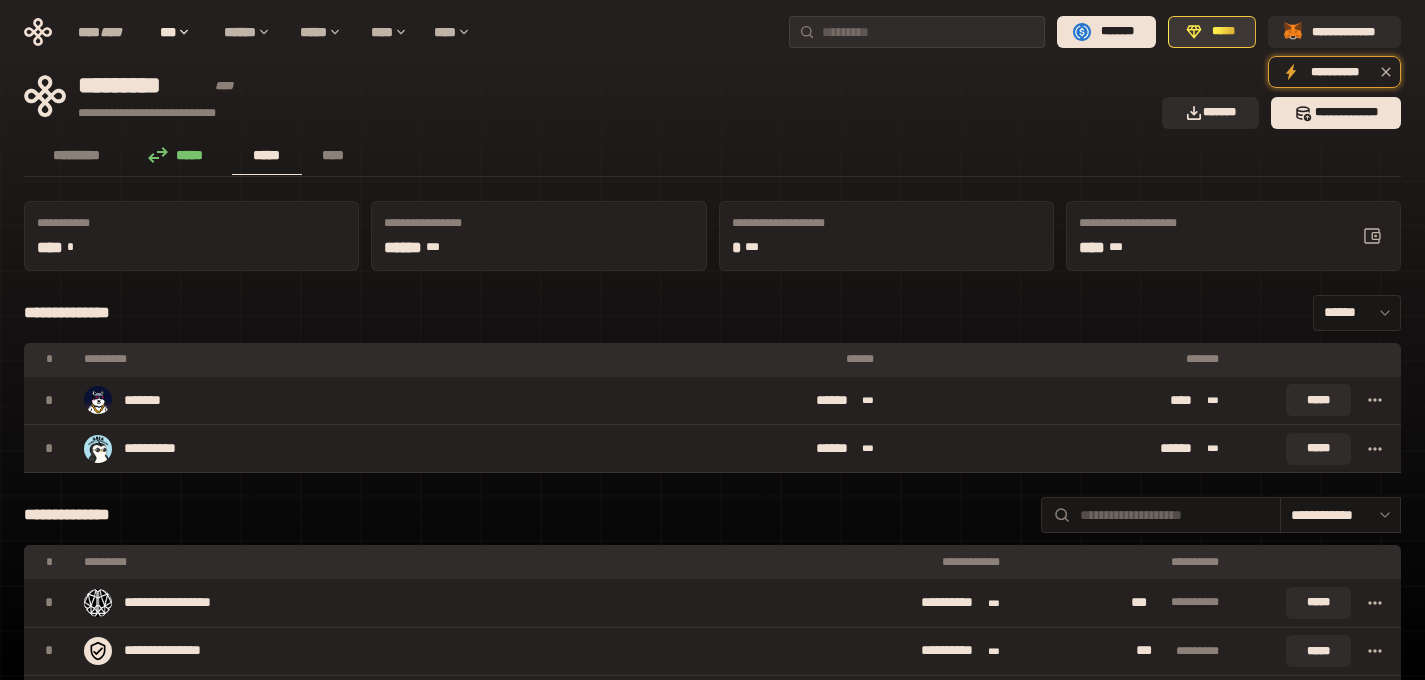 click on "*****" at bounding box center (1223, 32) 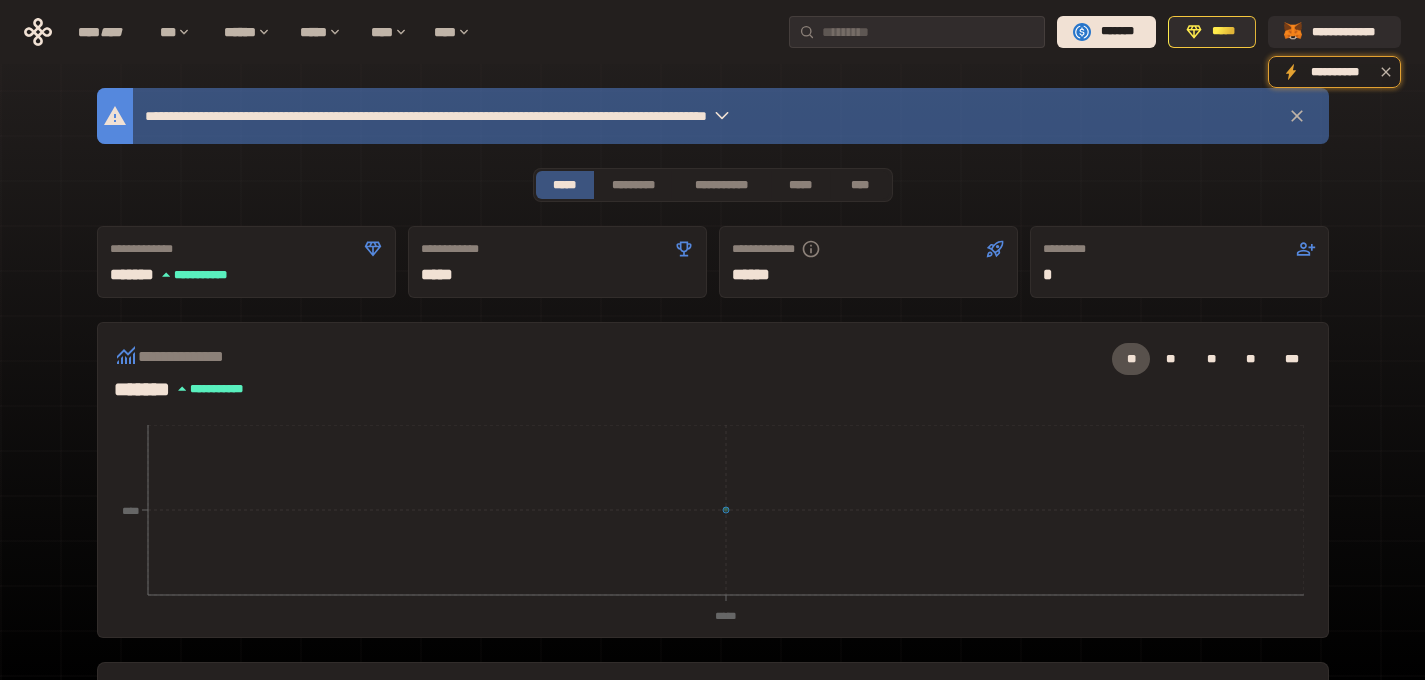 click on "**********" at bounding box center [549, 116] 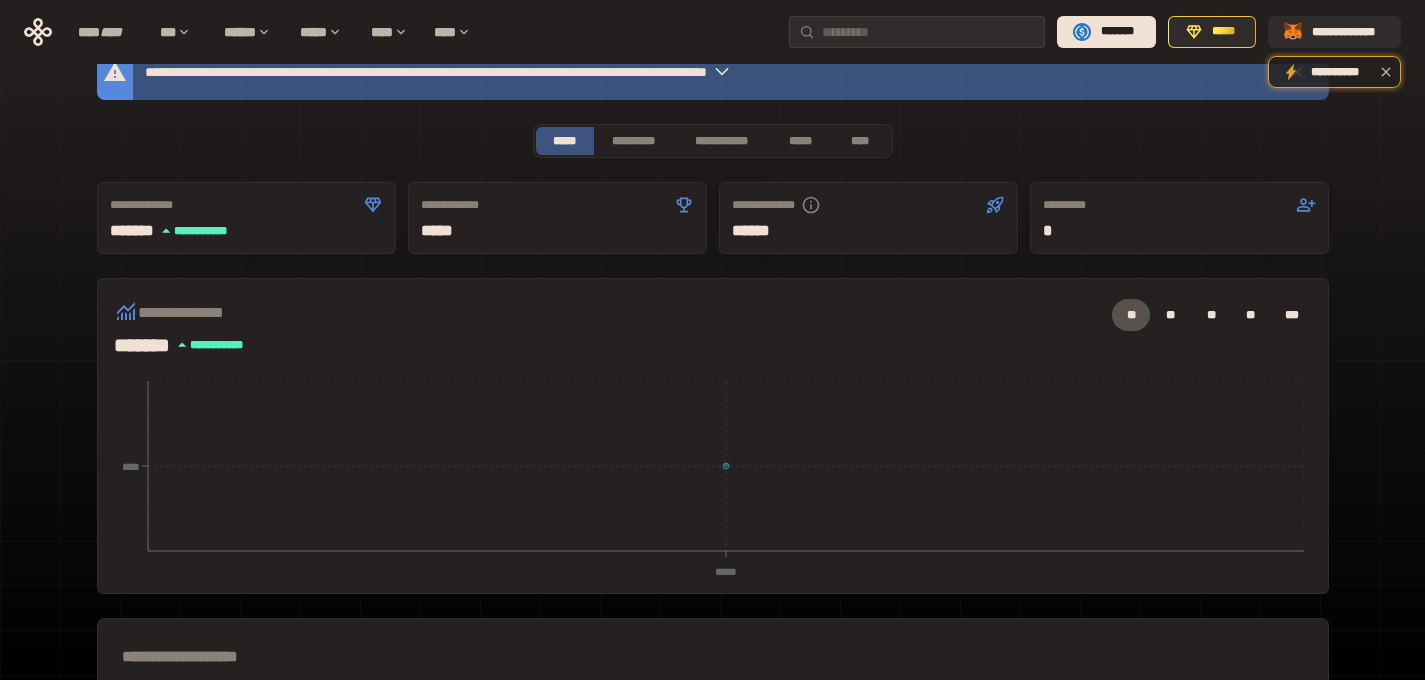 scroll, scrollTop: 0, scrollLeft: 0, axis: both 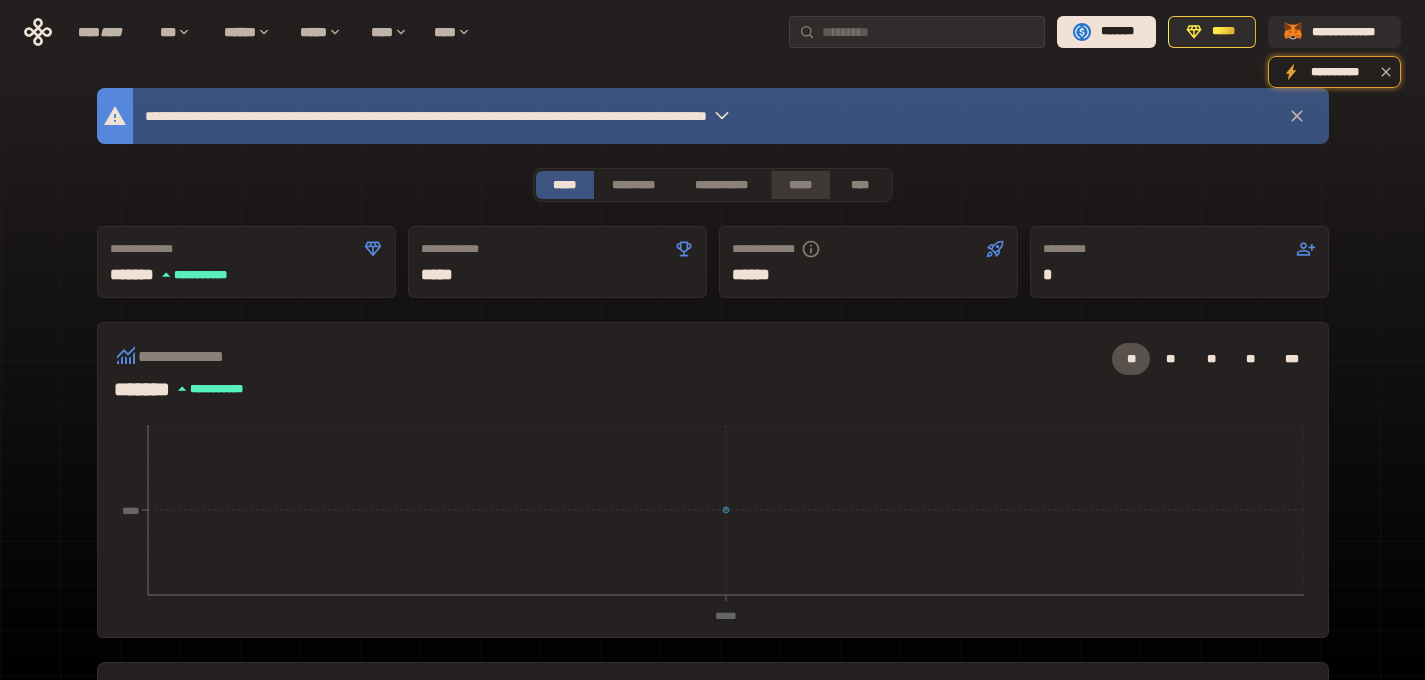 click on "*****" at bounding box center [800, 185] 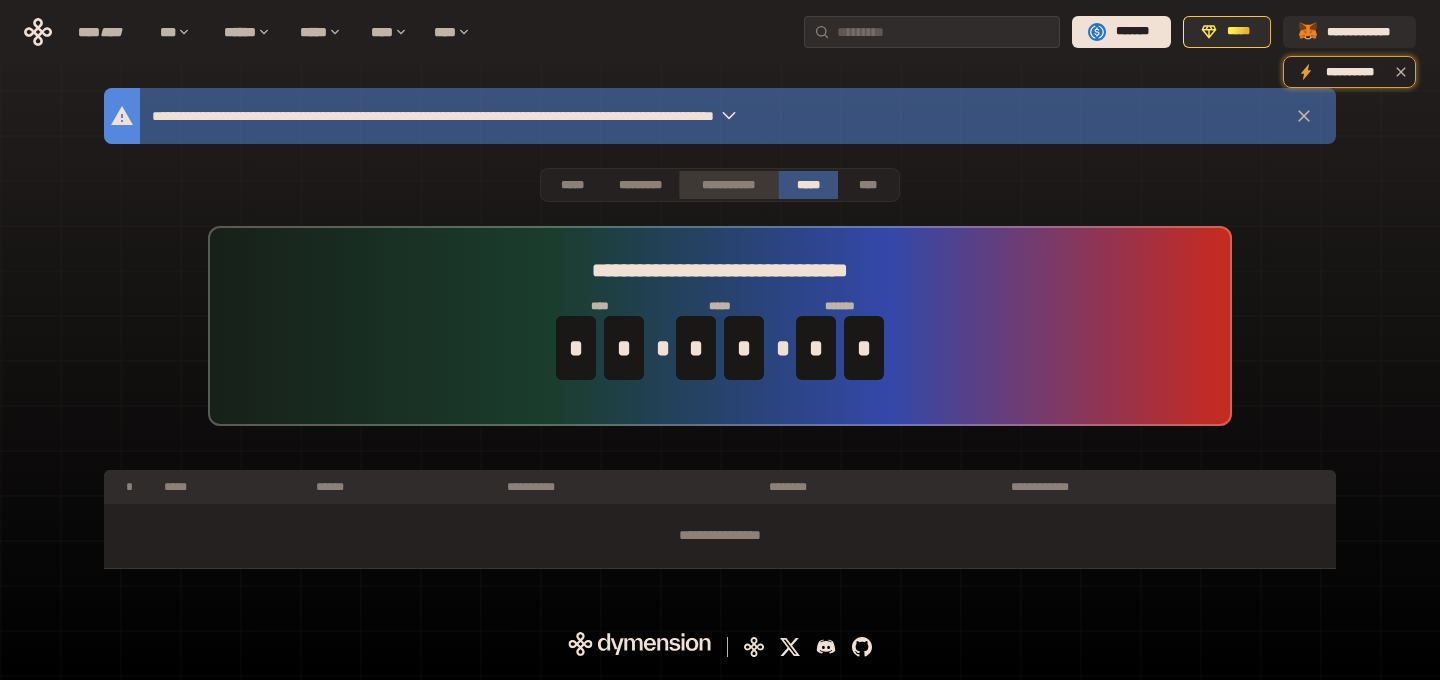 click on "**********" at bounding box center [728, 185] 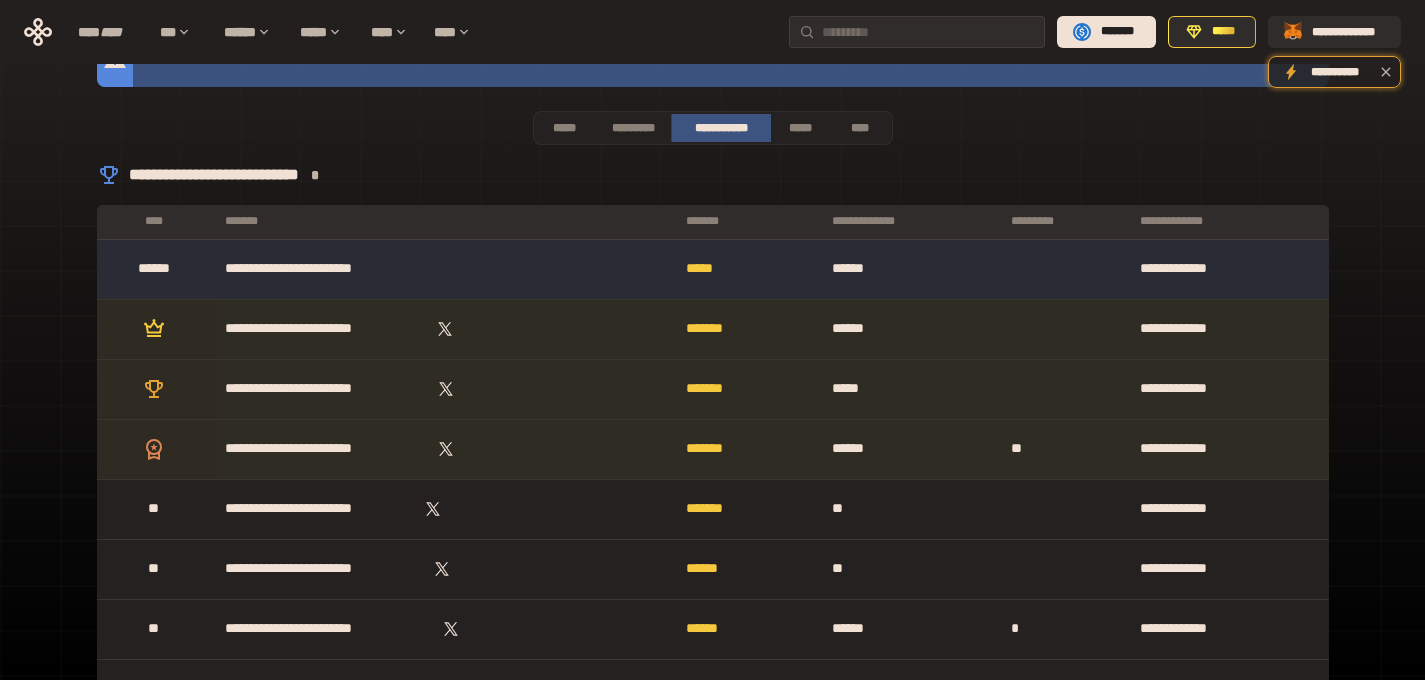 scroll, scrollTop: 54, scrollLeft: 0, axis: vertical 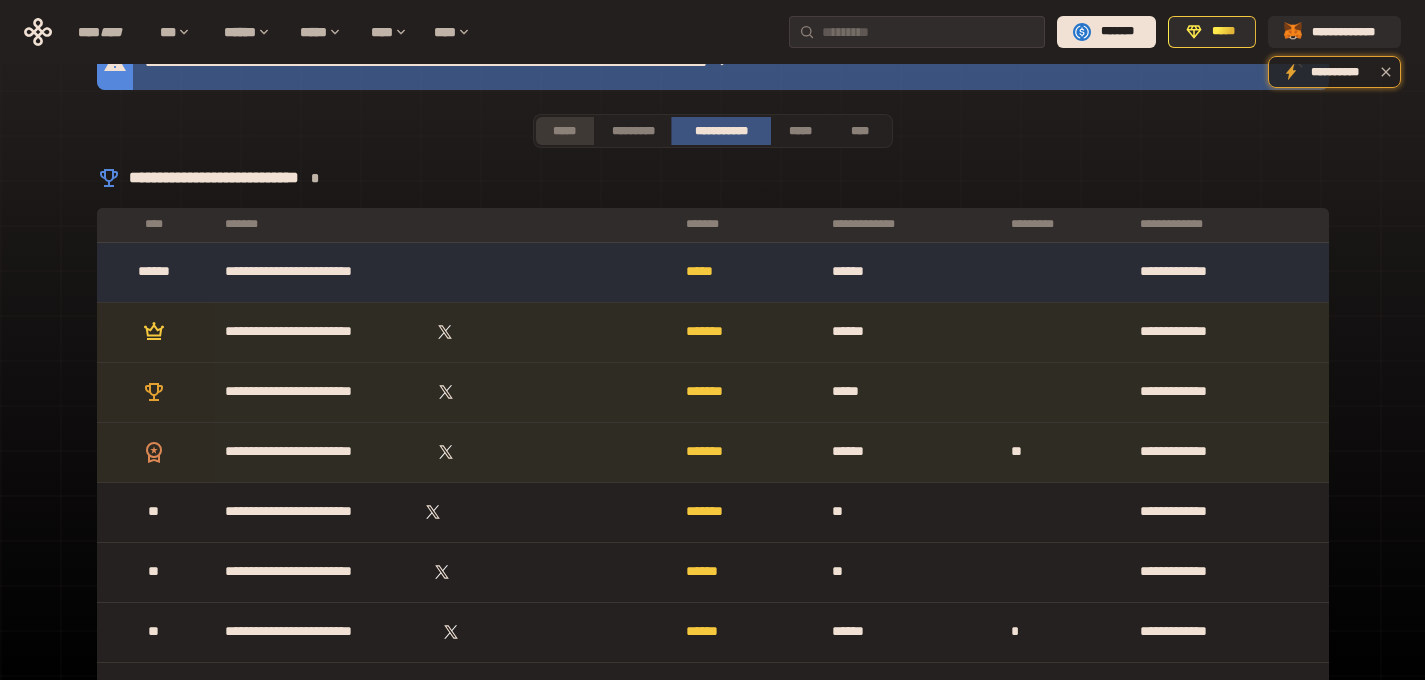 click on "*****" at bounding box center [565, 131] 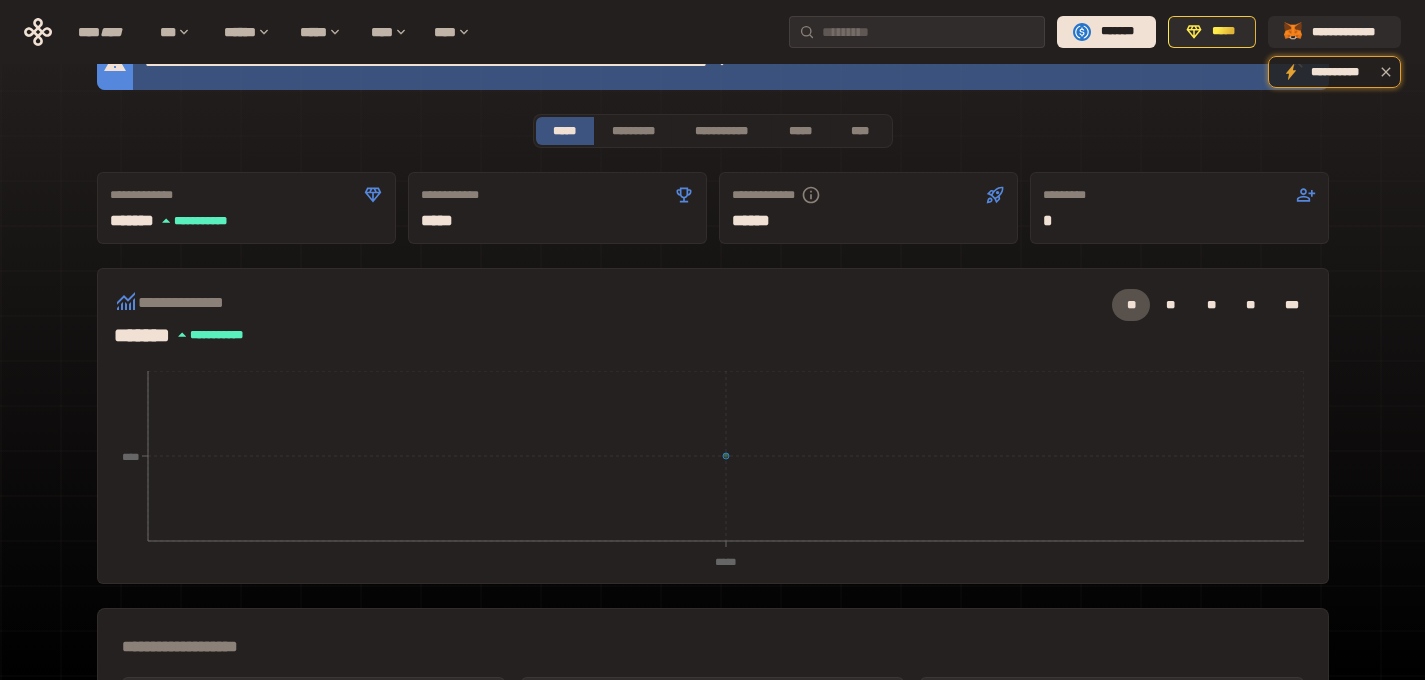 click 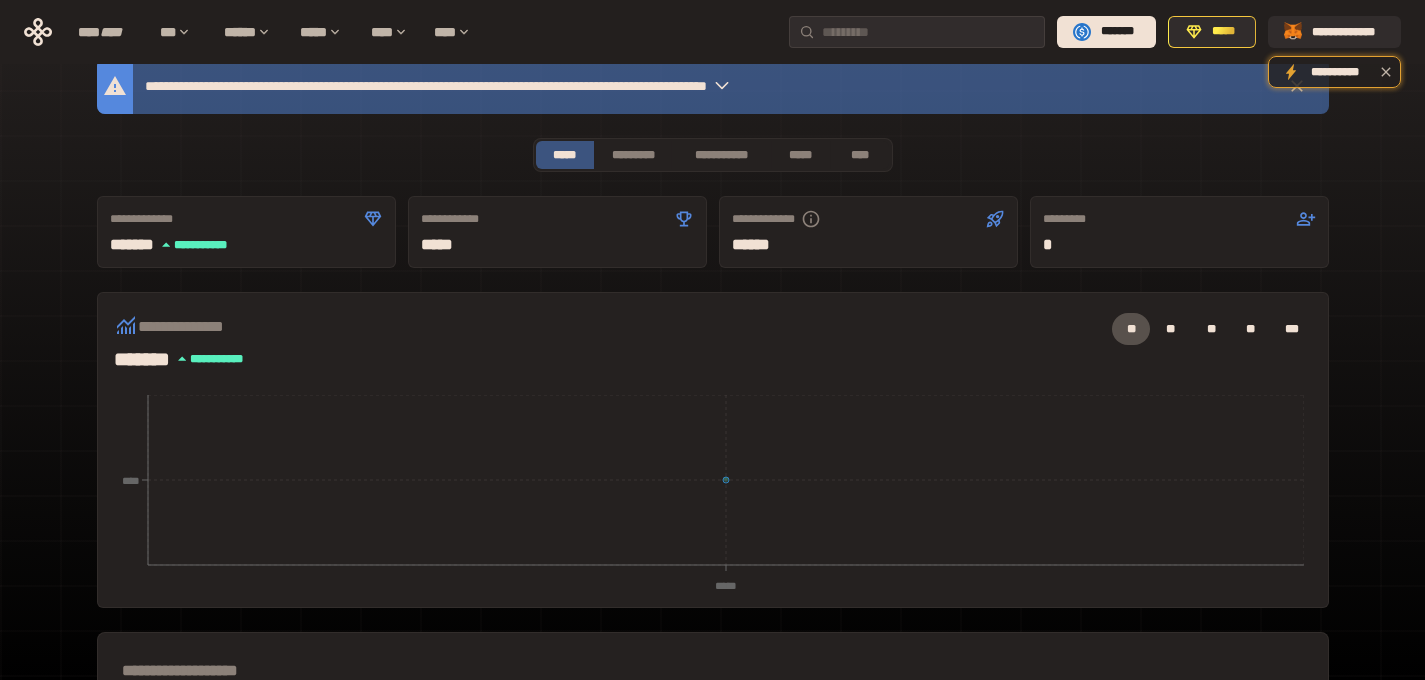 scroll, scrollTop: 0, scrollLeft: 0, axis: both 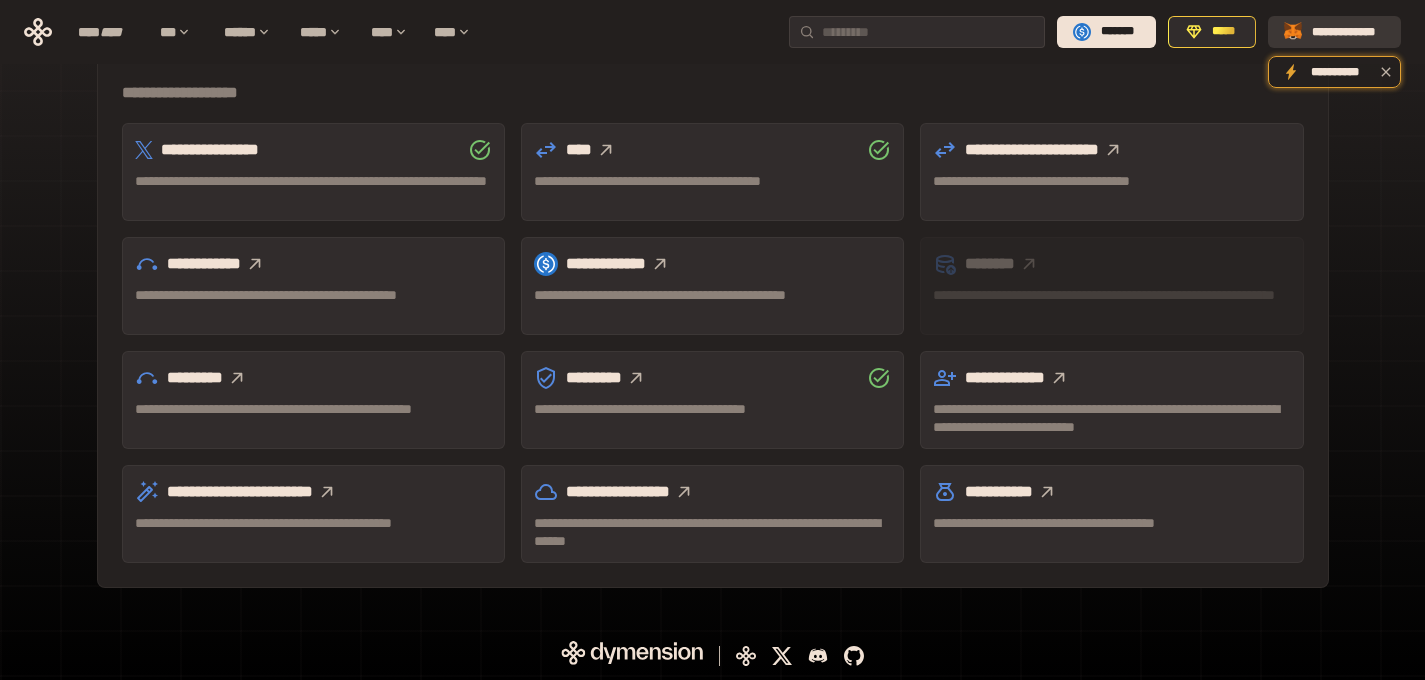 click on "**********" at bounding box center [1348, 32] 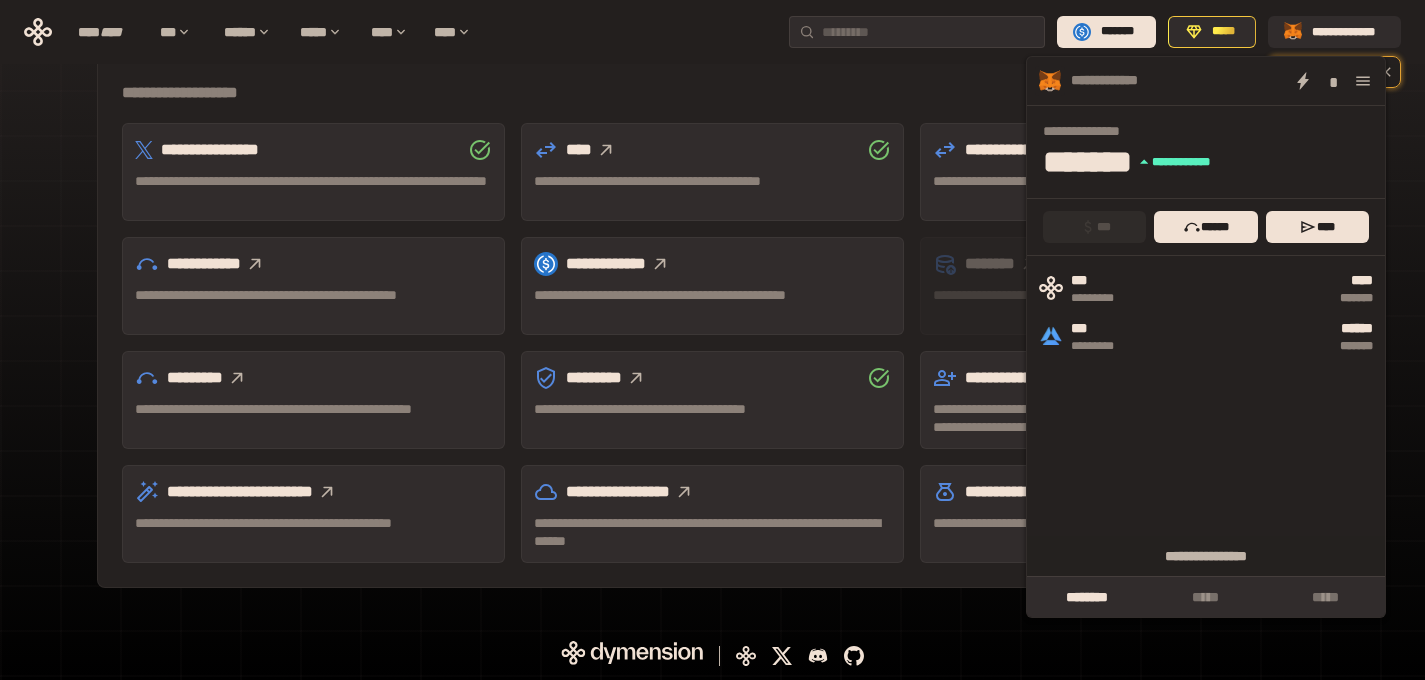 click on "**********" at bounding box center (712, 32) 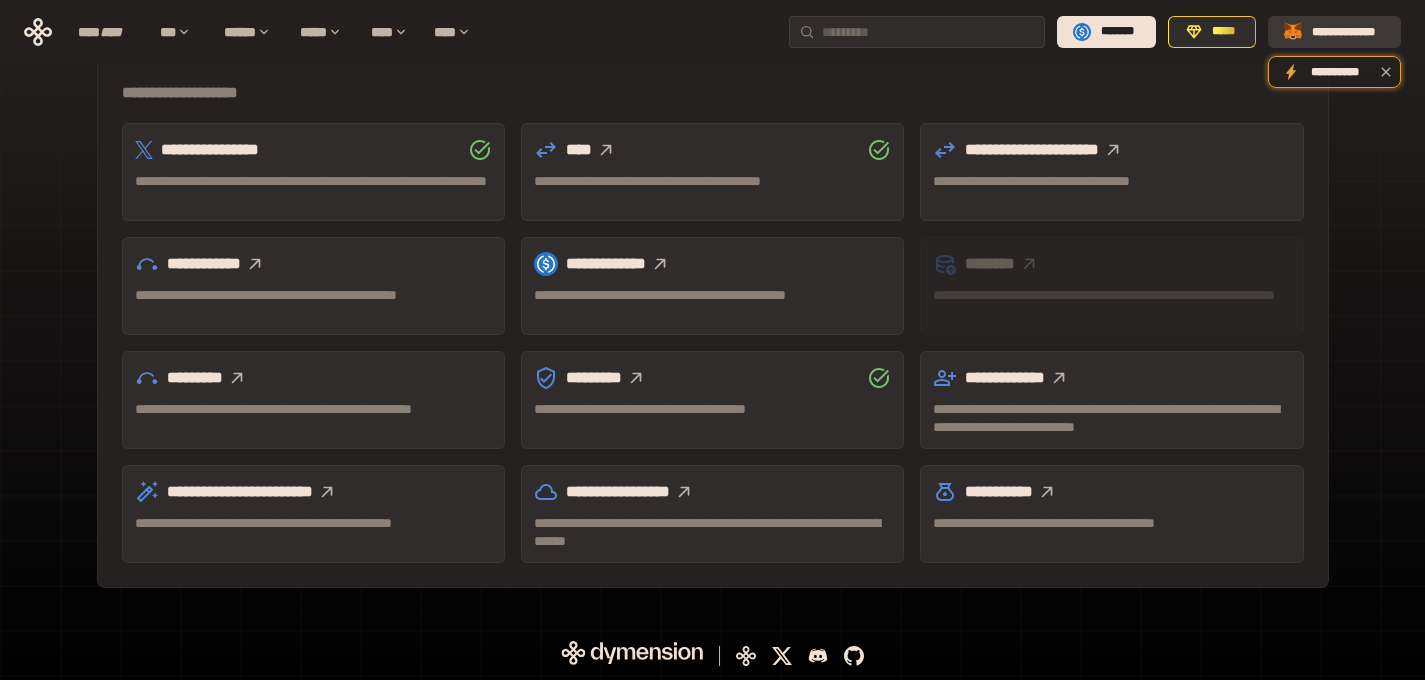 click on "**********" at bounding box center (1348, 32) 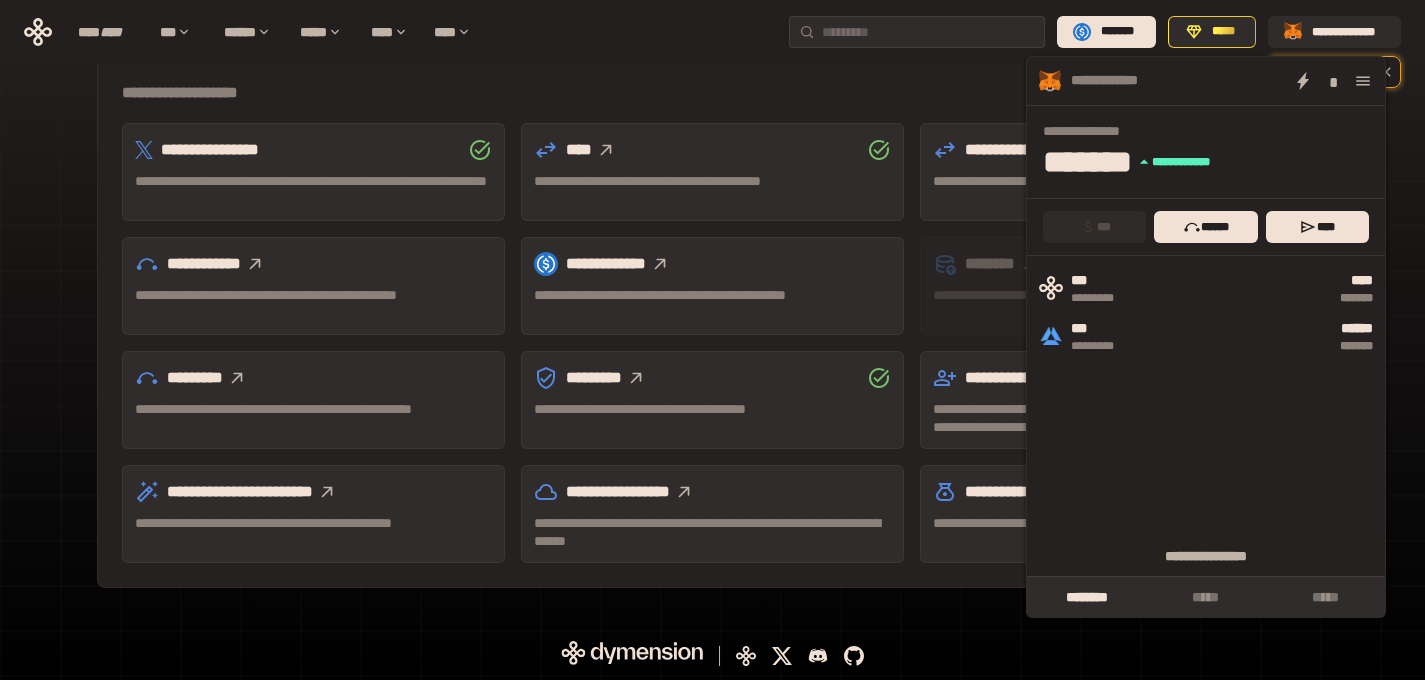click on "*" at bounding box center (1266, 81) 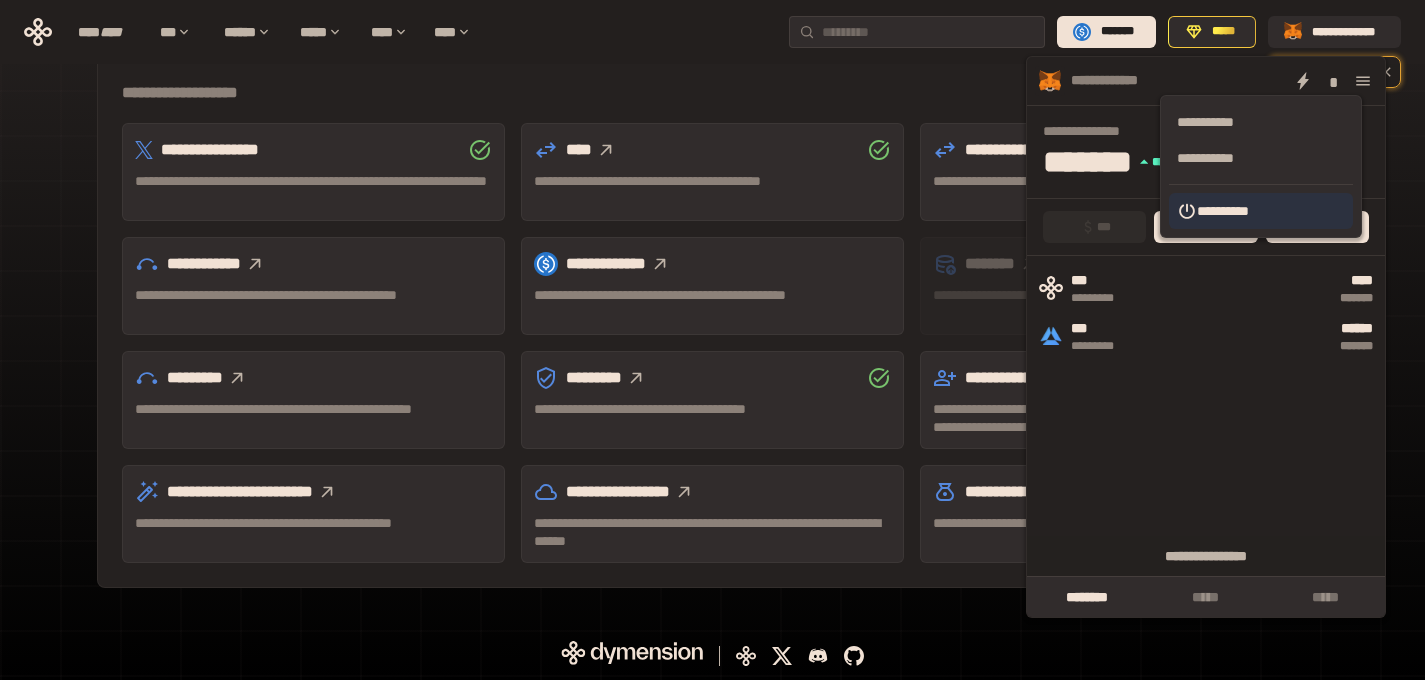click on "**********" at bounding box center (1261, 211) 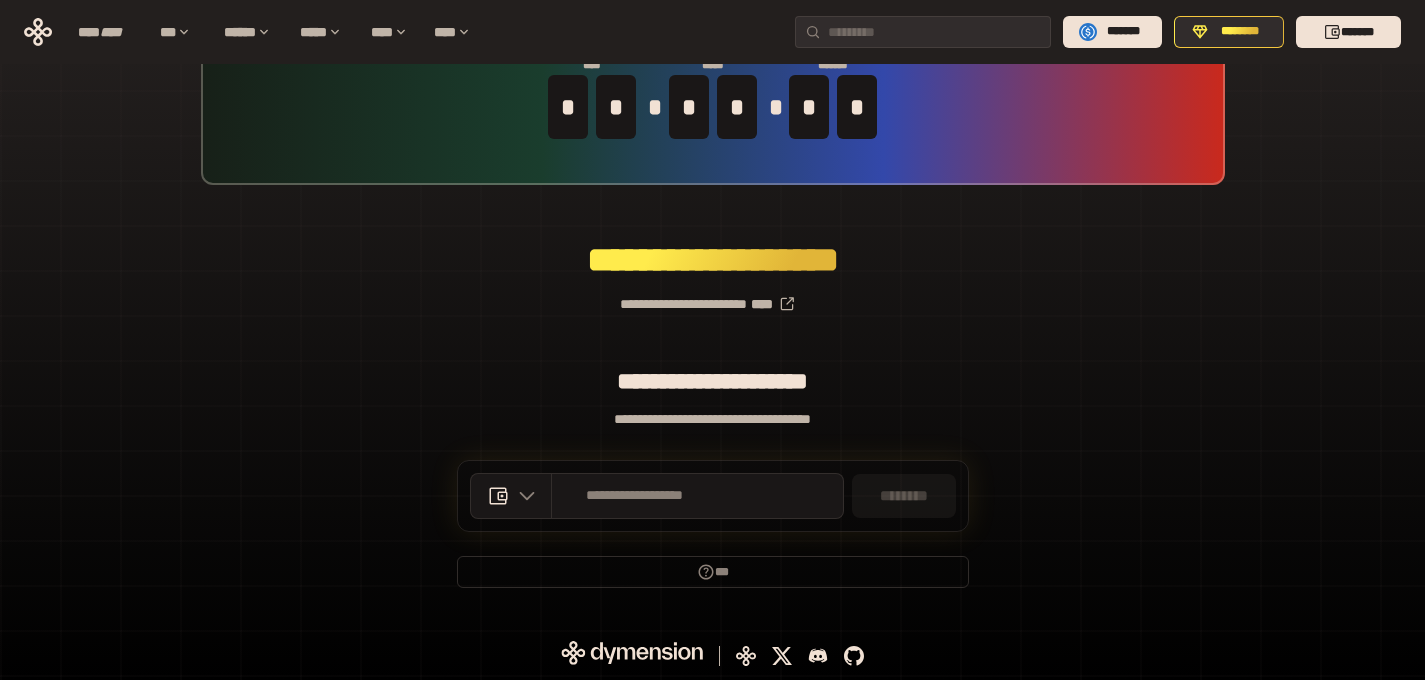 scroll, scrollTop: 103, scrollLeft: 0, axis: vertical 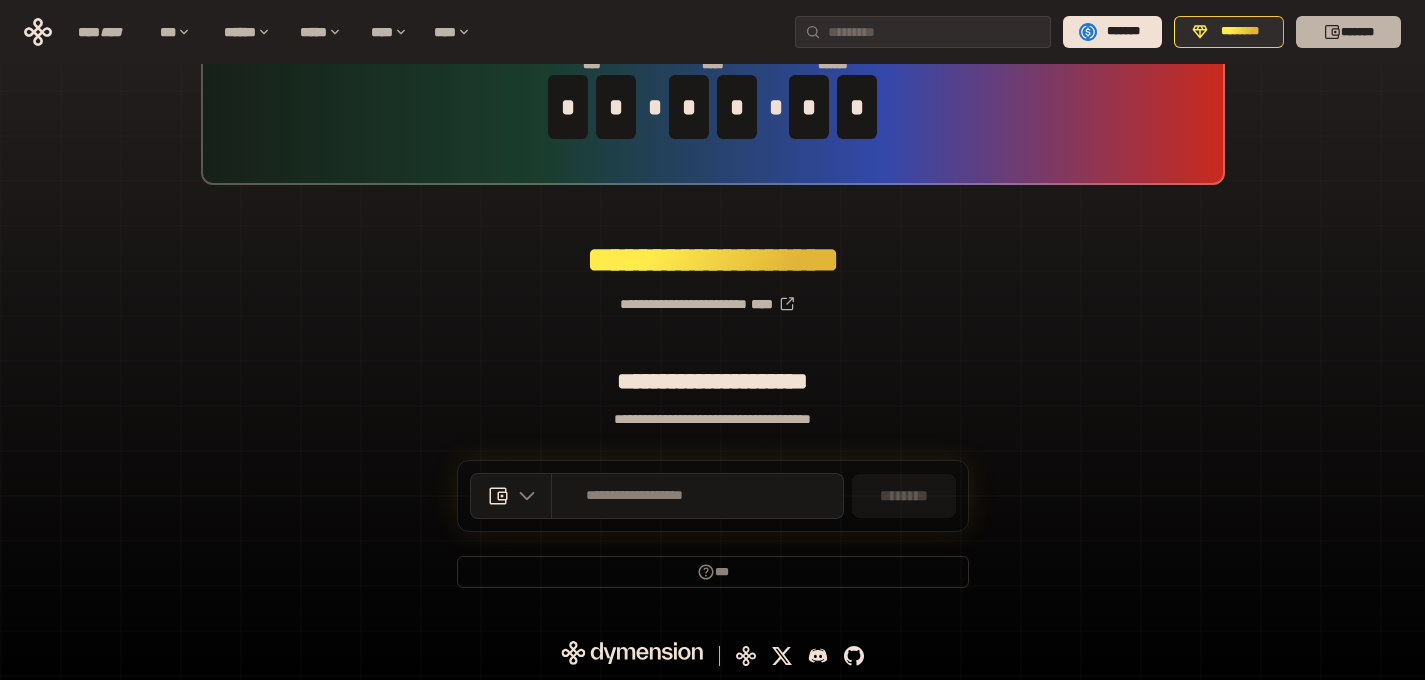 click on "*******" at bounding box center [1348, 32] 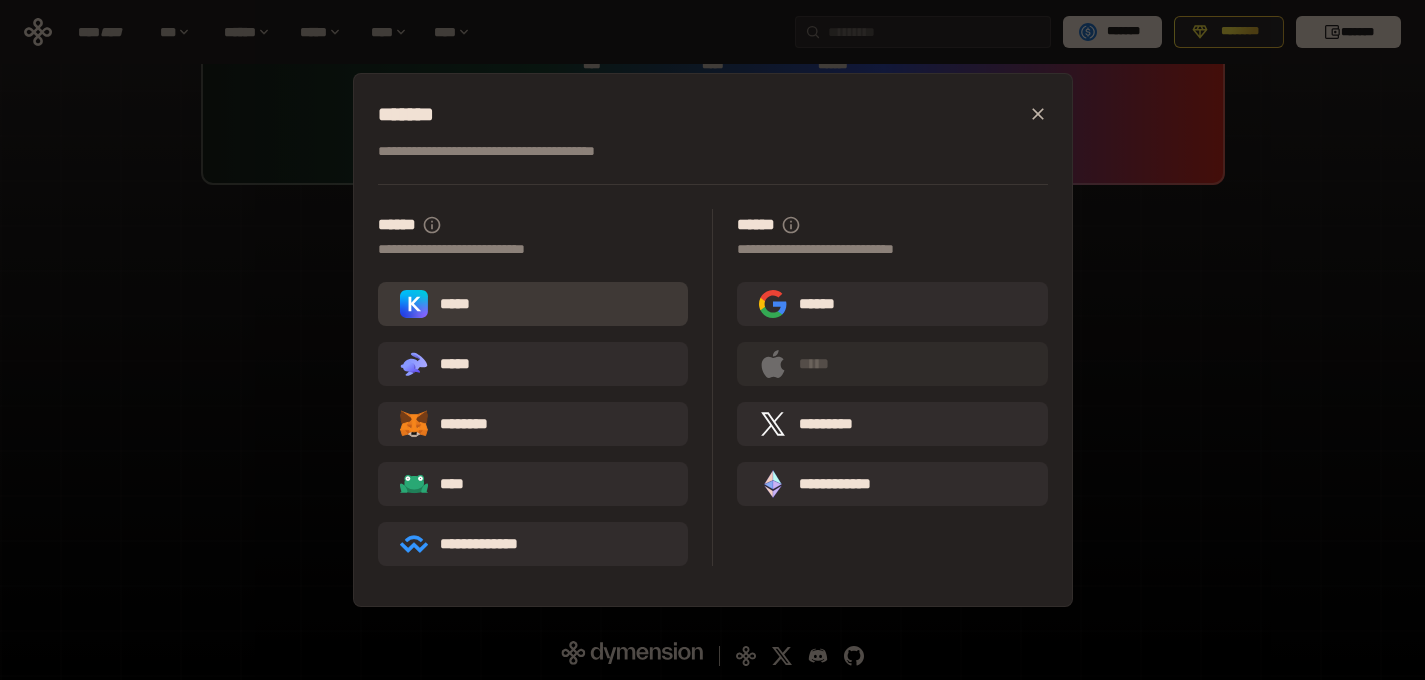 click on "*****" at bounding box center (533, 304) 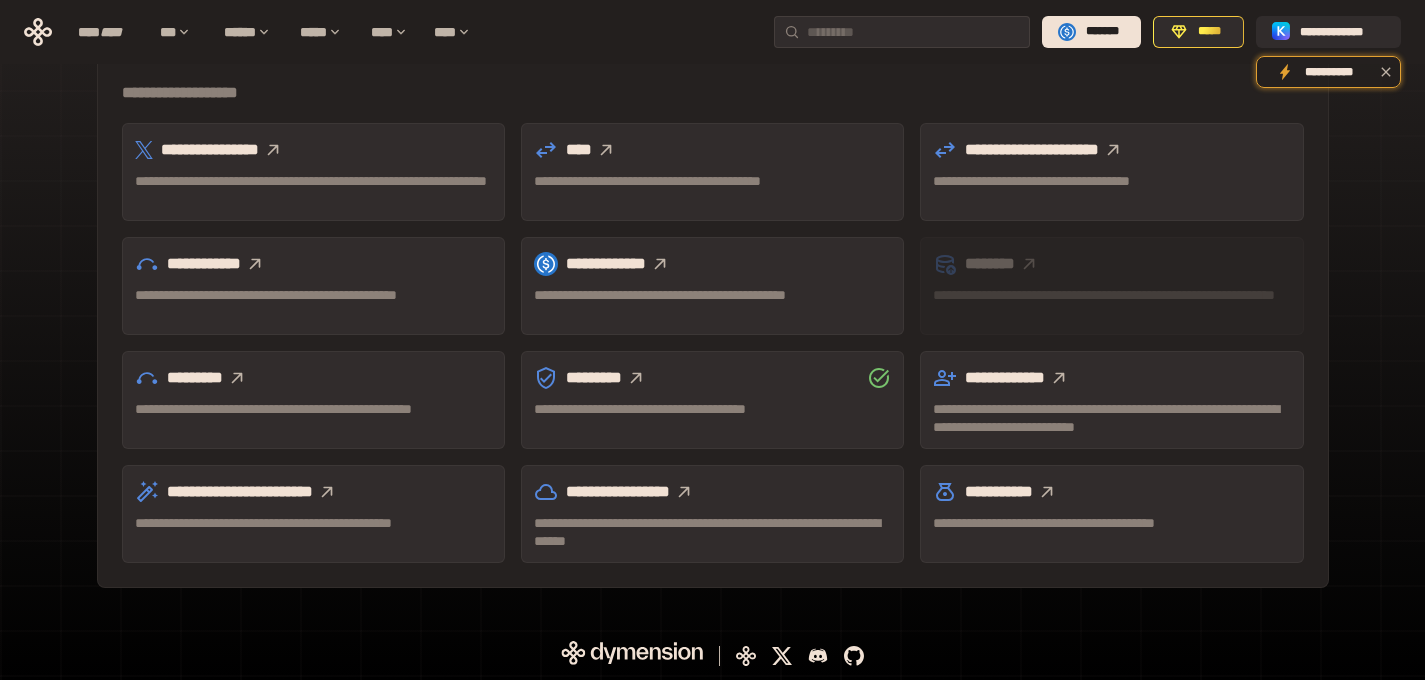 scroll, scrollTop: 601, scrollLeft: 0, axis: vertical 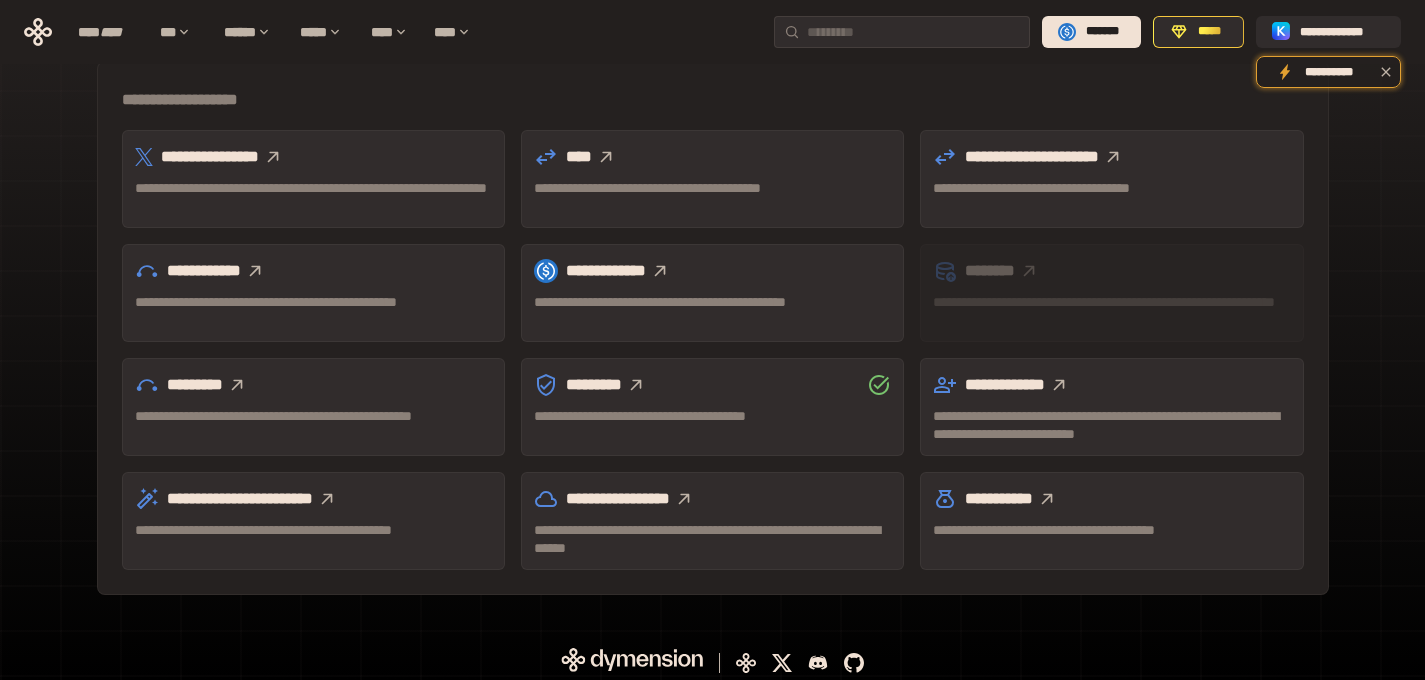 click on "**********" at bounding box center [313, 179] 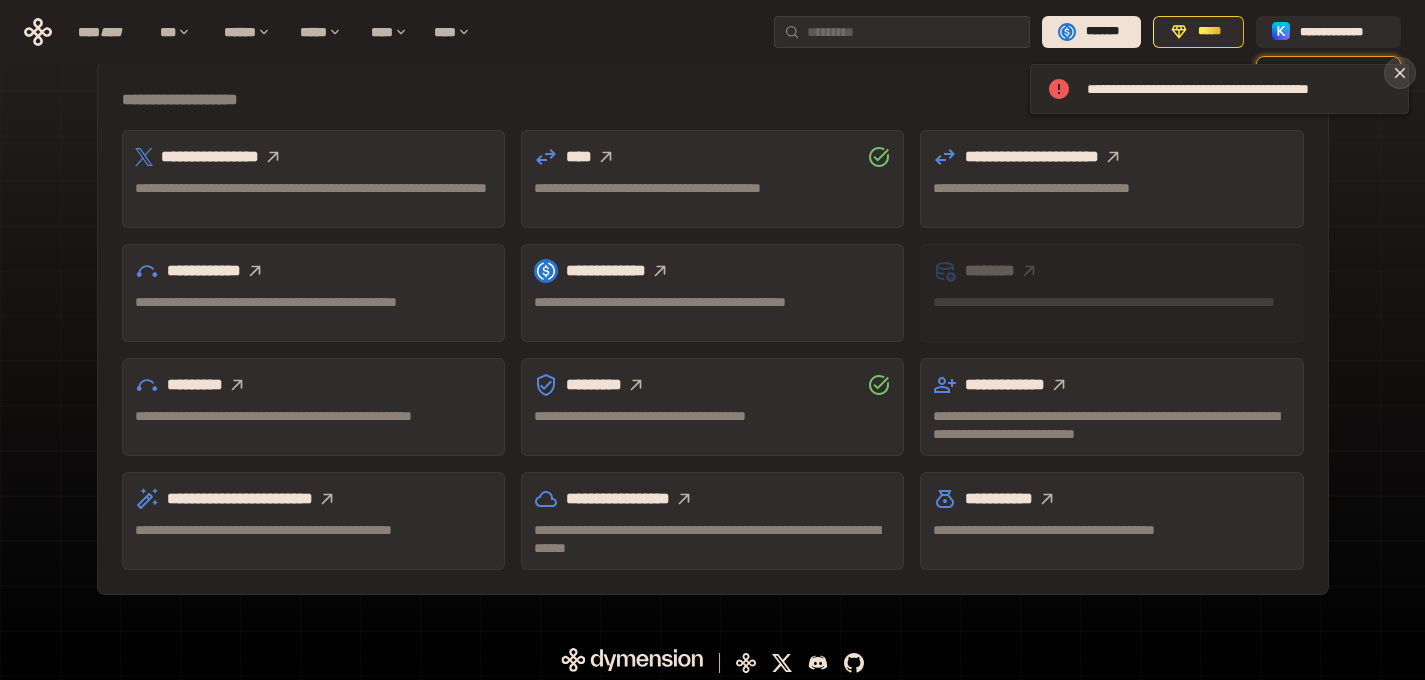 click 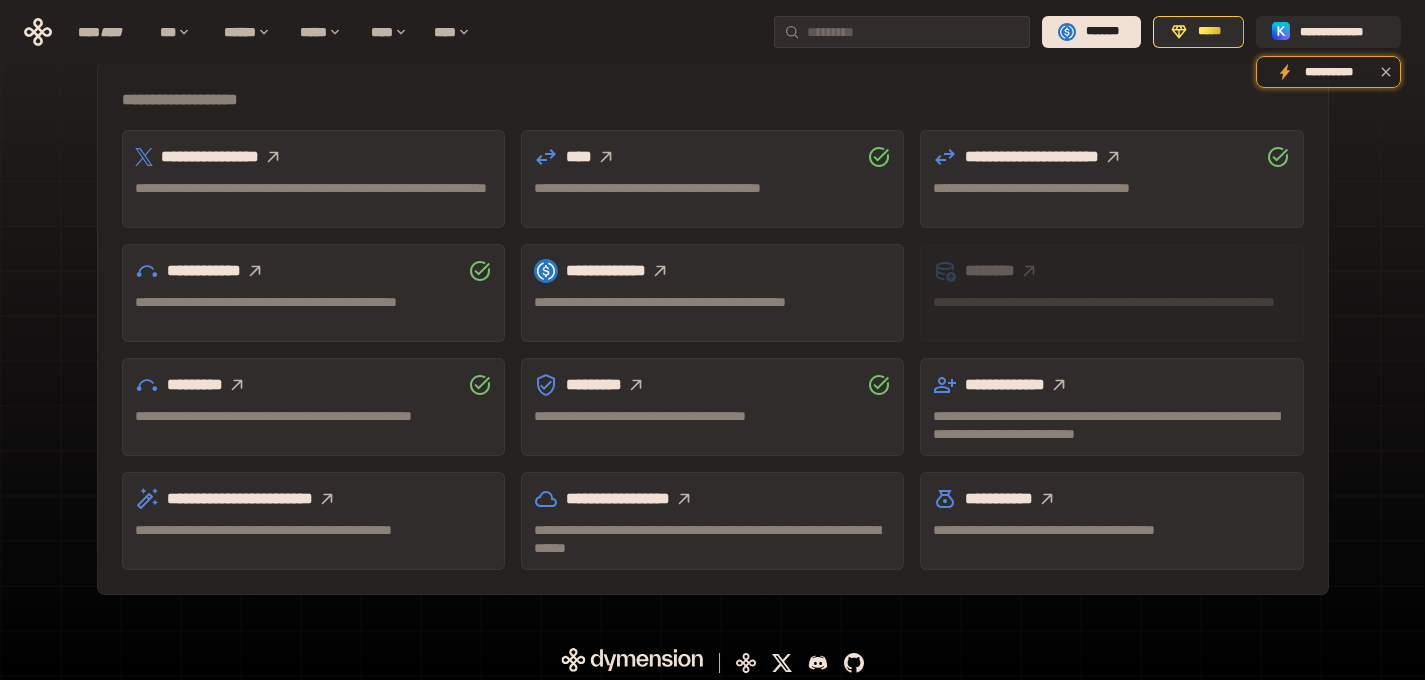 scroll, scrollTop: 0, scrollLeft: 0, axis: both 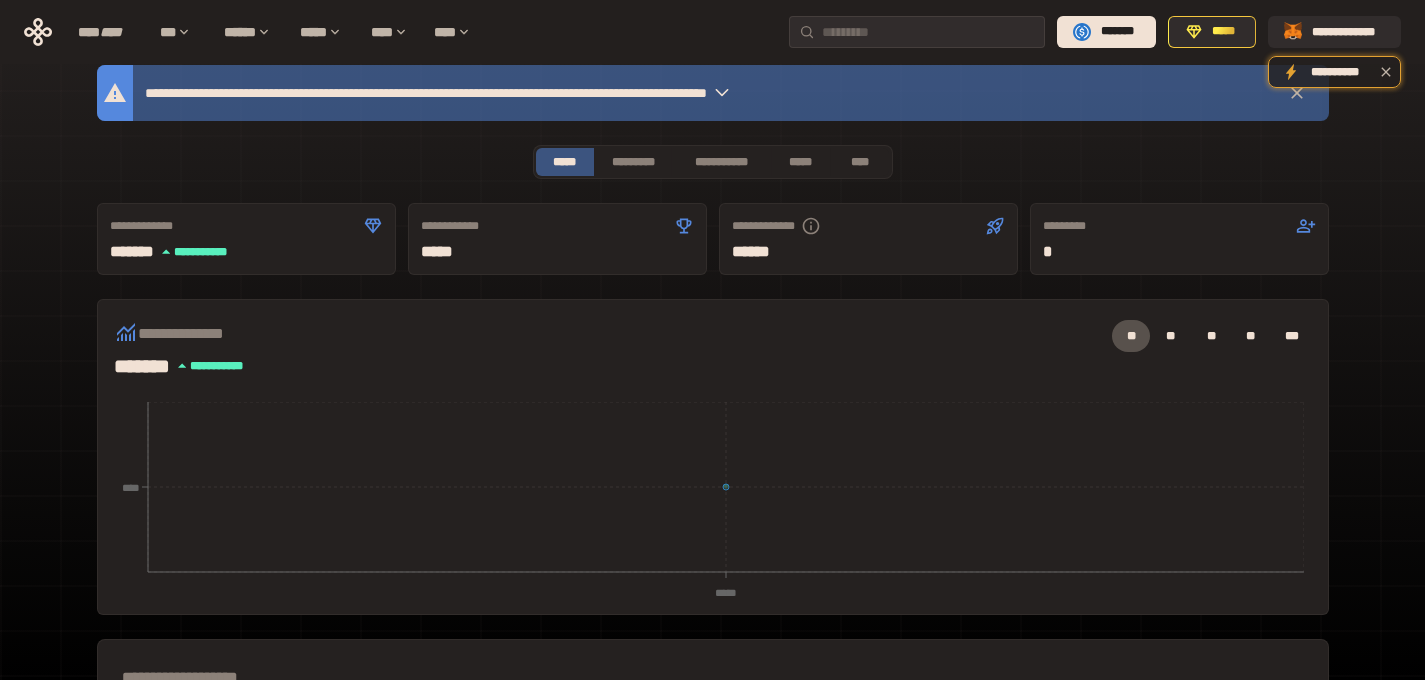 click on "**********" at bounding box center (713, 93) 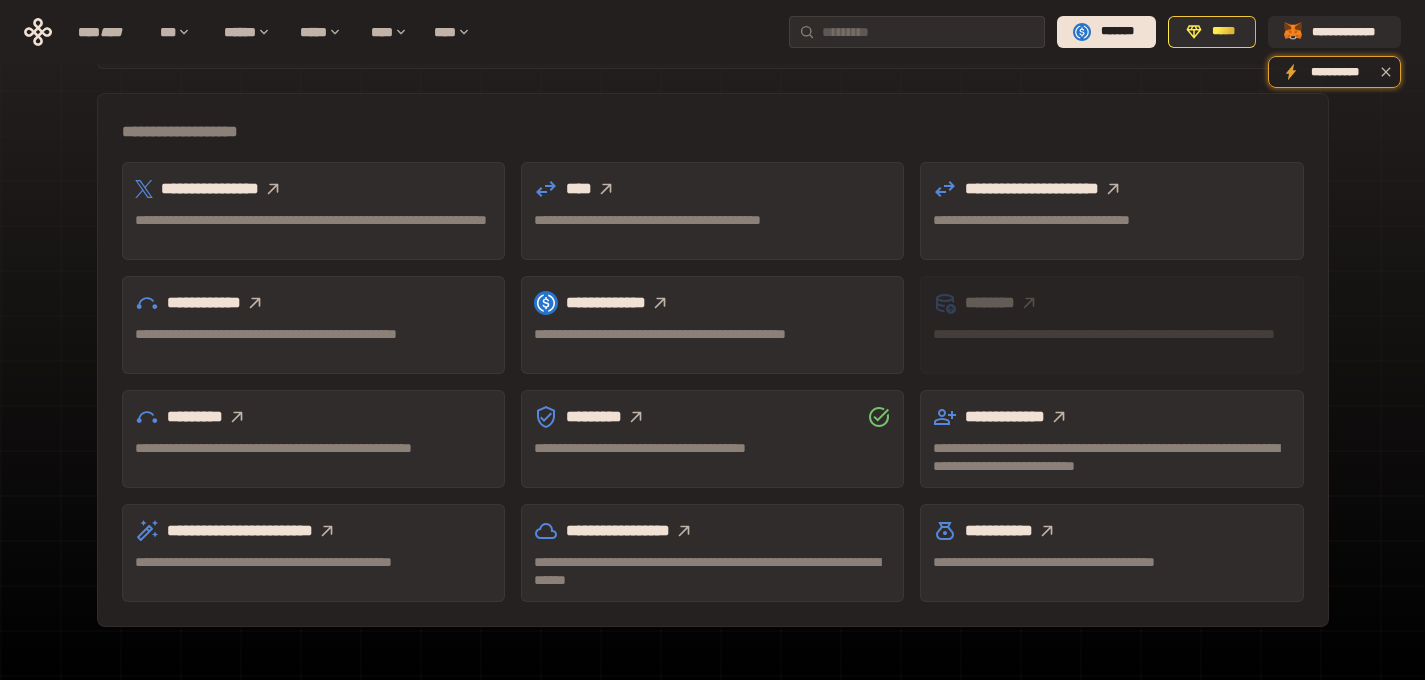 scroll, scrollTop: 608, scrollLeft: 0, axis: vertical 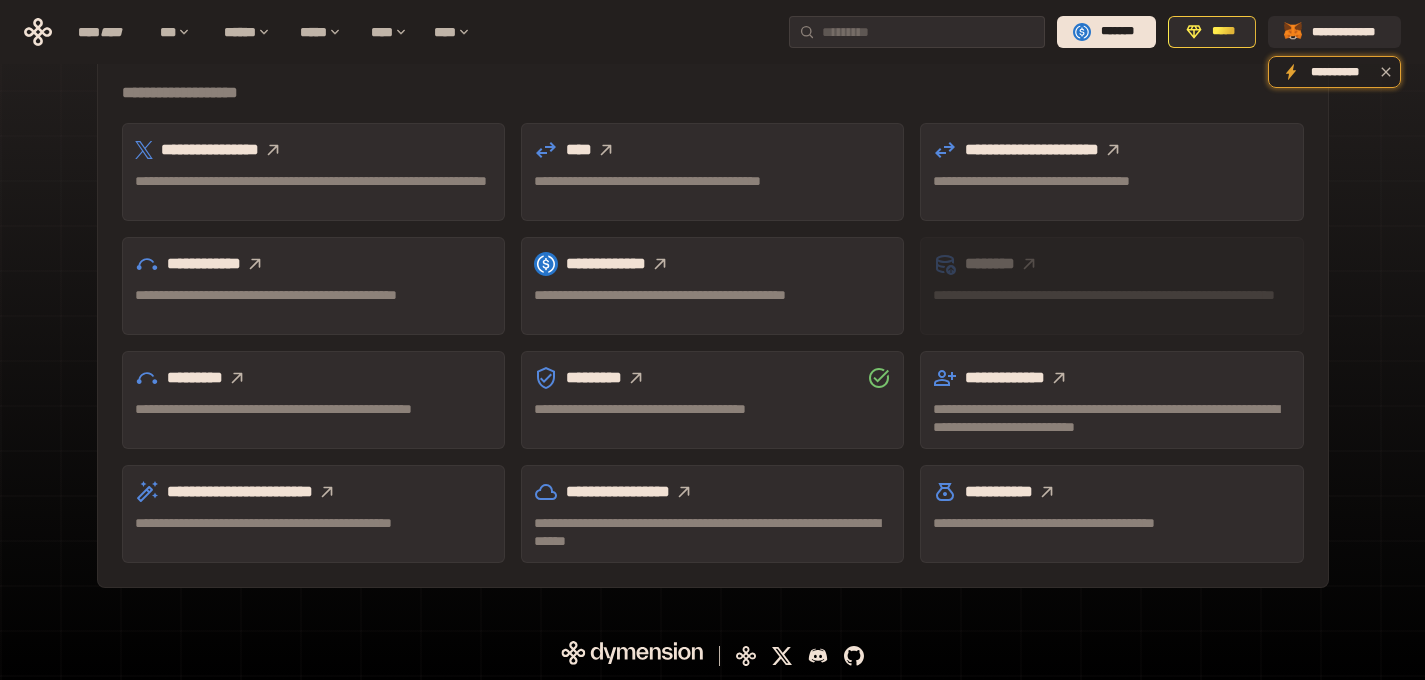 click 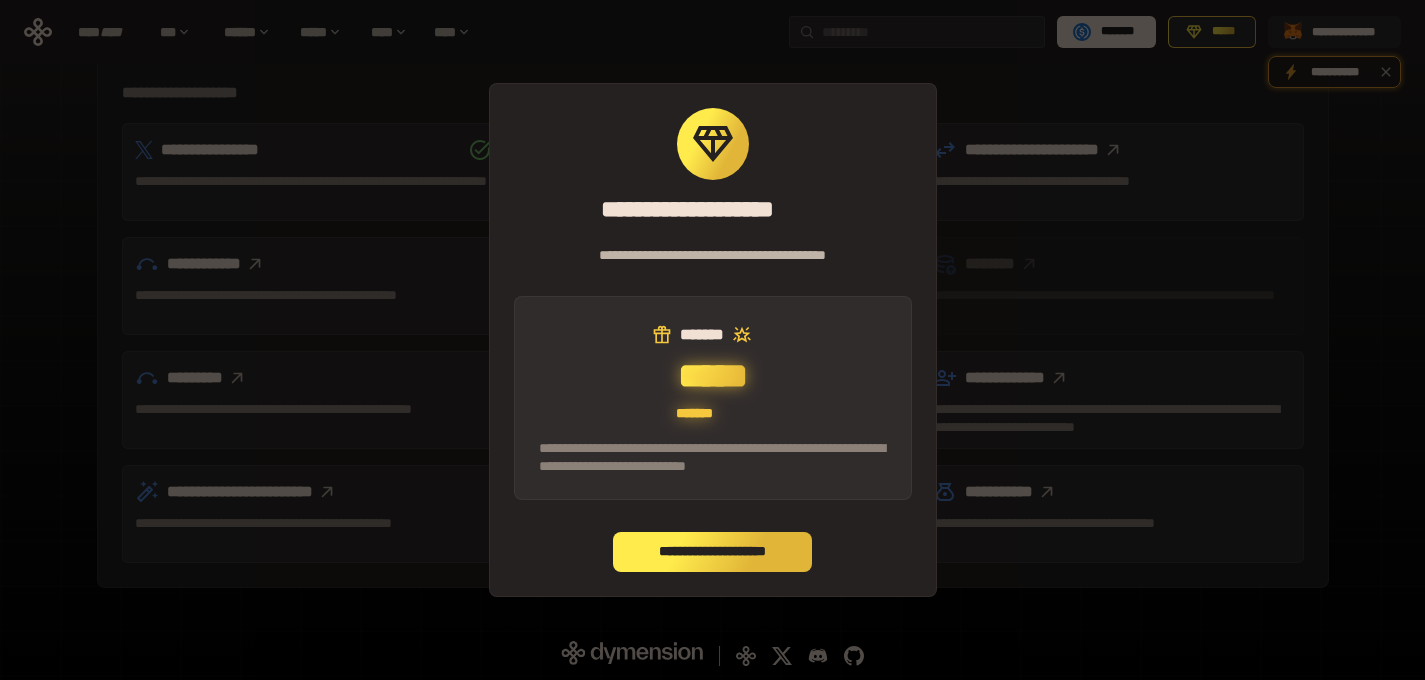 click on "**********" at bounding box center (713, 552) 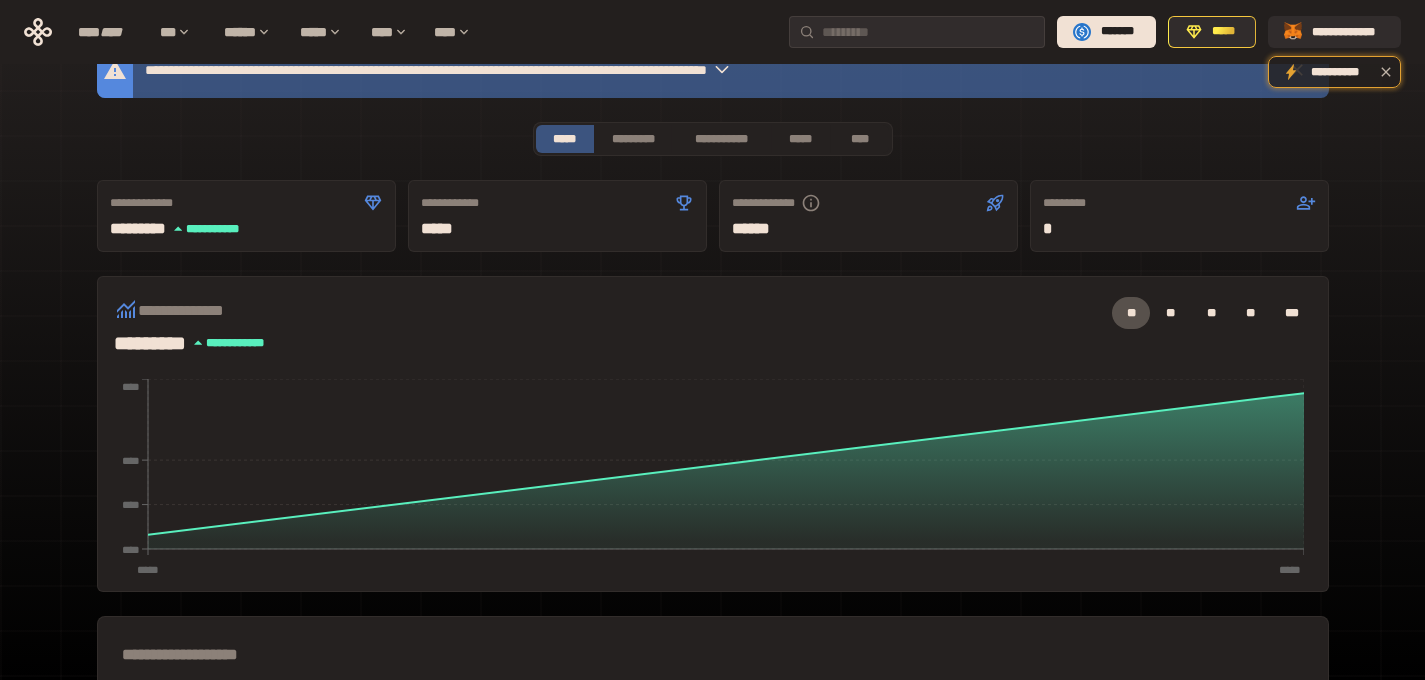 scroll, scrollTop: 52, scrollLeft: 0, axis: vertical 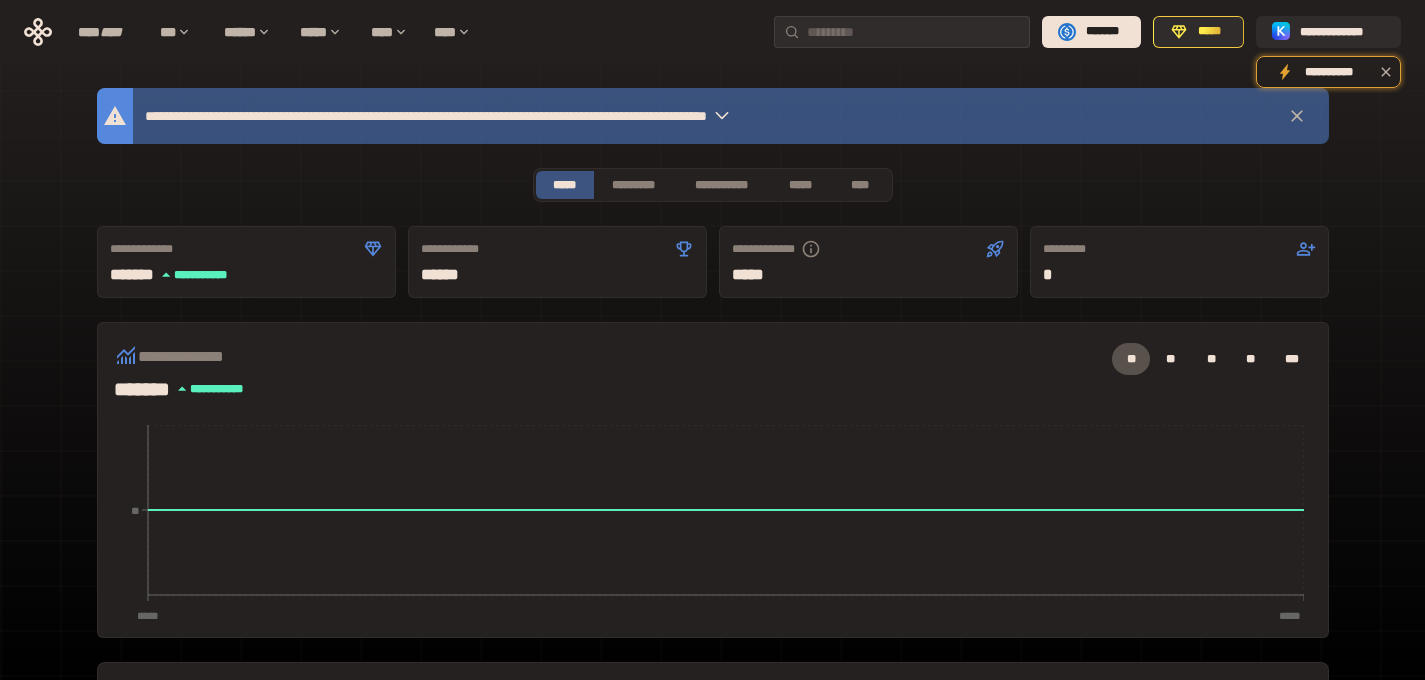 click at bounding box center (722, 116) 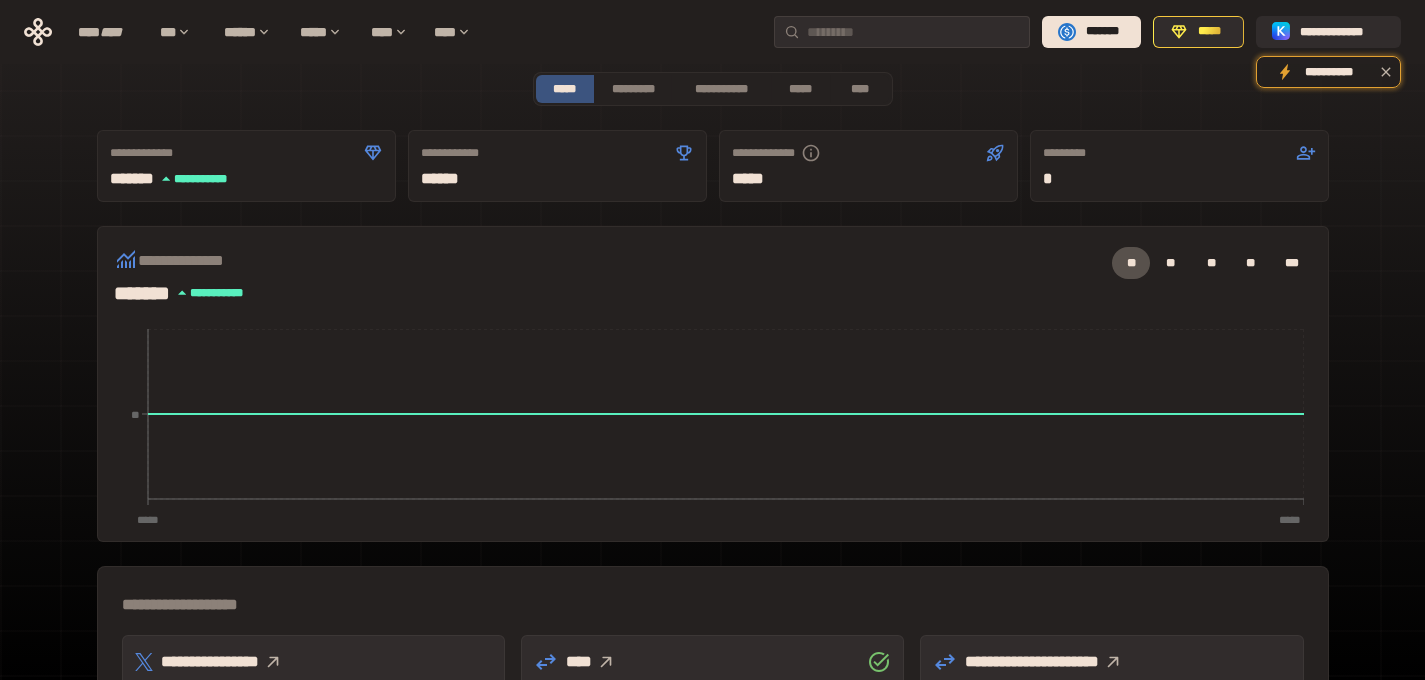 scroll, scrollTop: 91, scrollLeft: 0, axis: vertical 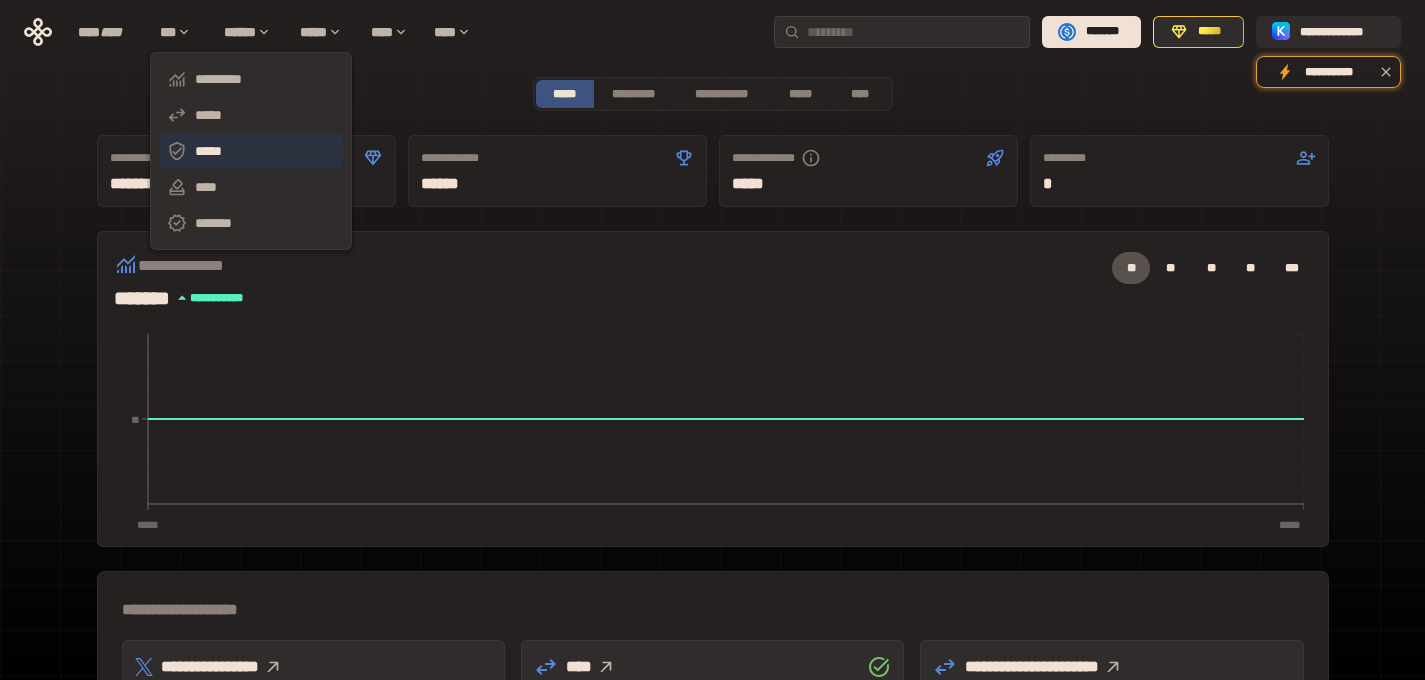 click on "*****" at bounding box center [251, 151] 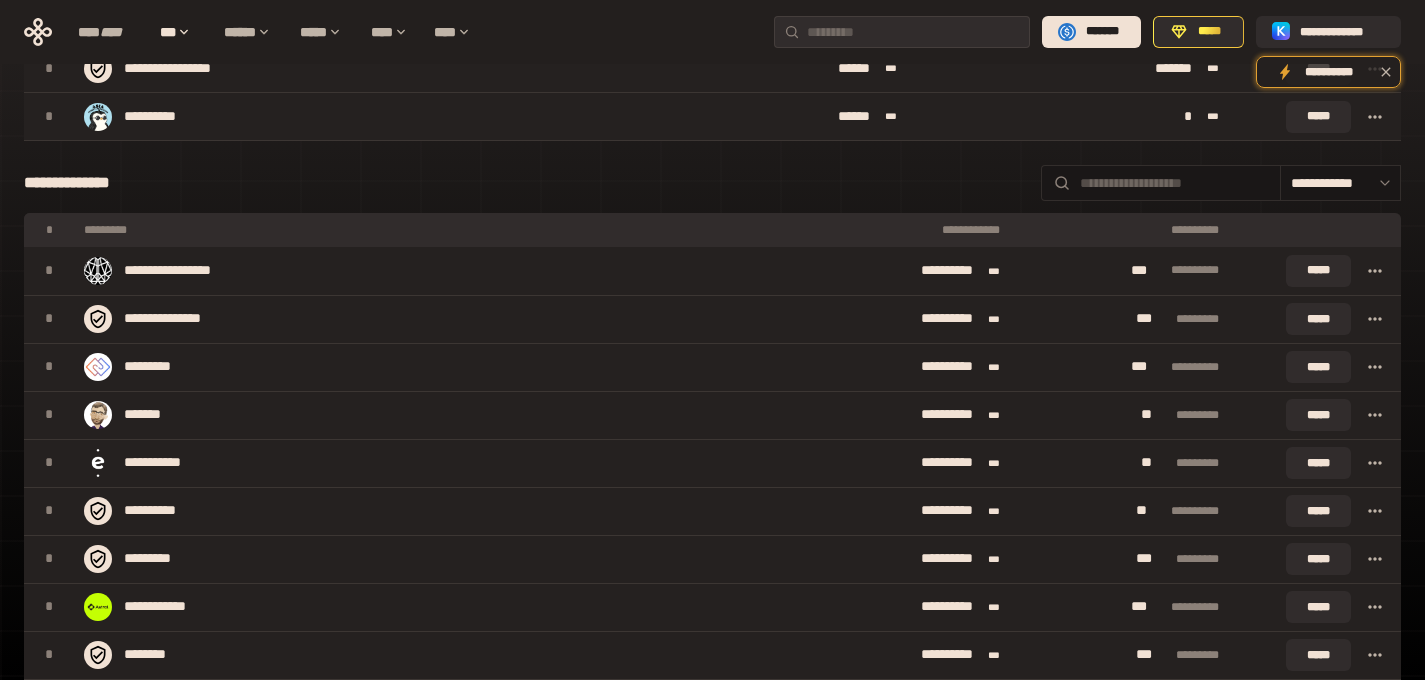 scroll, scrollTop: 0, scrollLeft: 0, axis: both 